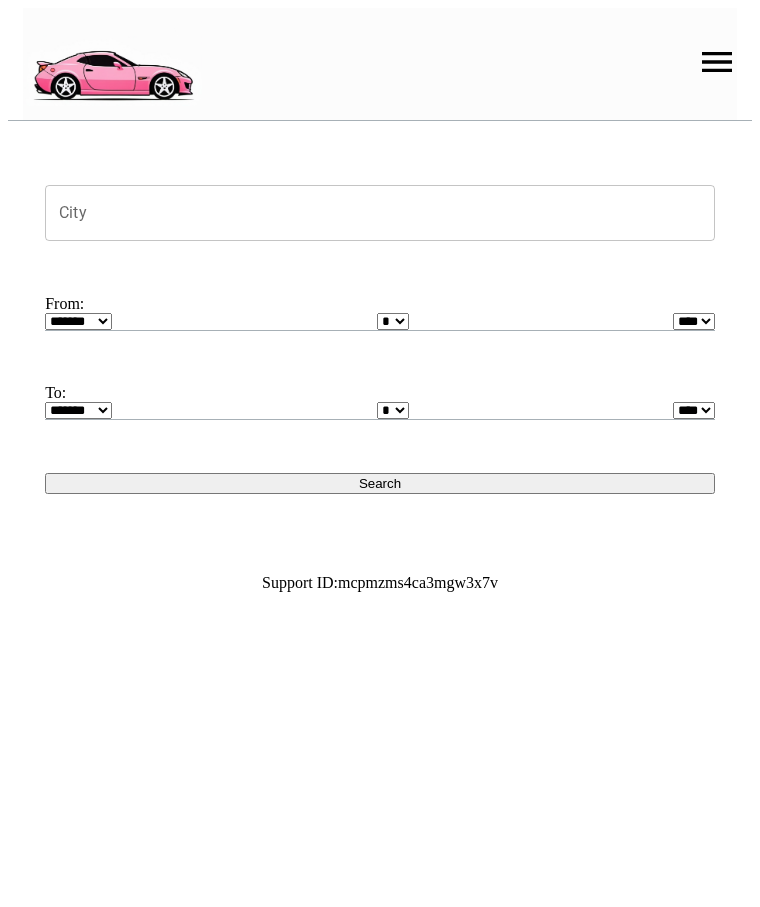 scroll, scrollTop: 0, scrollLeft: 0, axis: both 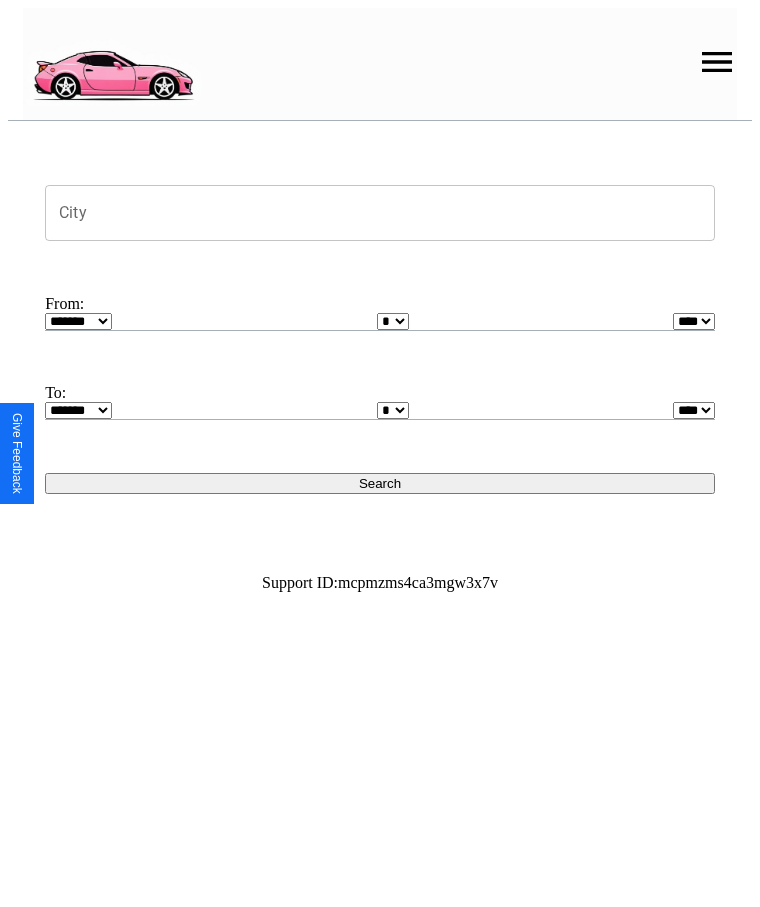 click at bounding box center [717, 62] 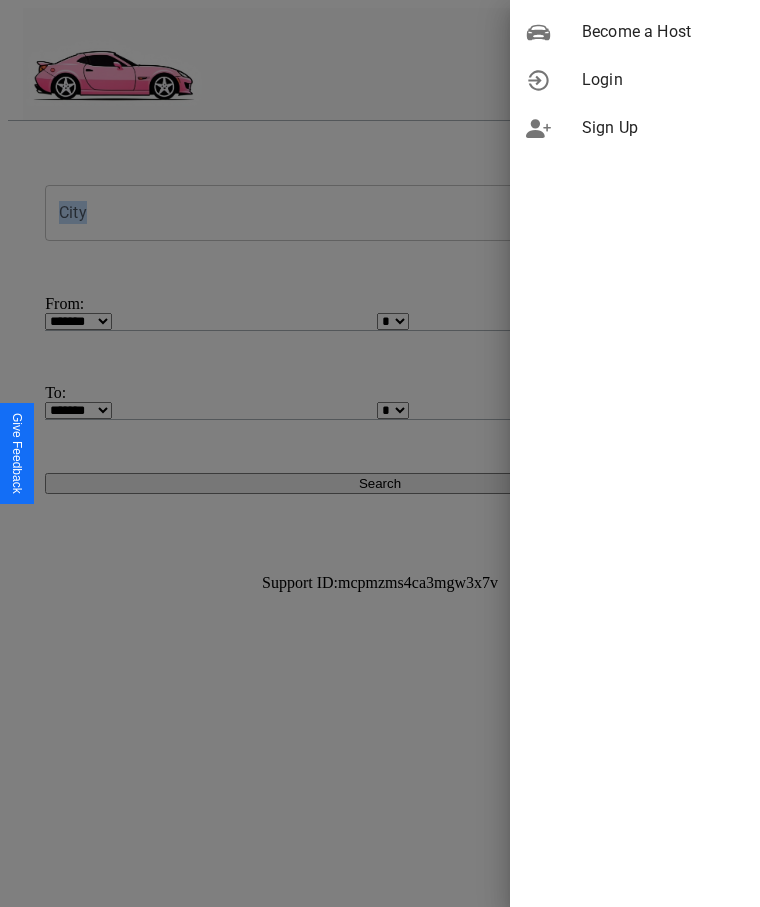 click on "Sign Up" at bounding box center [663, 128] 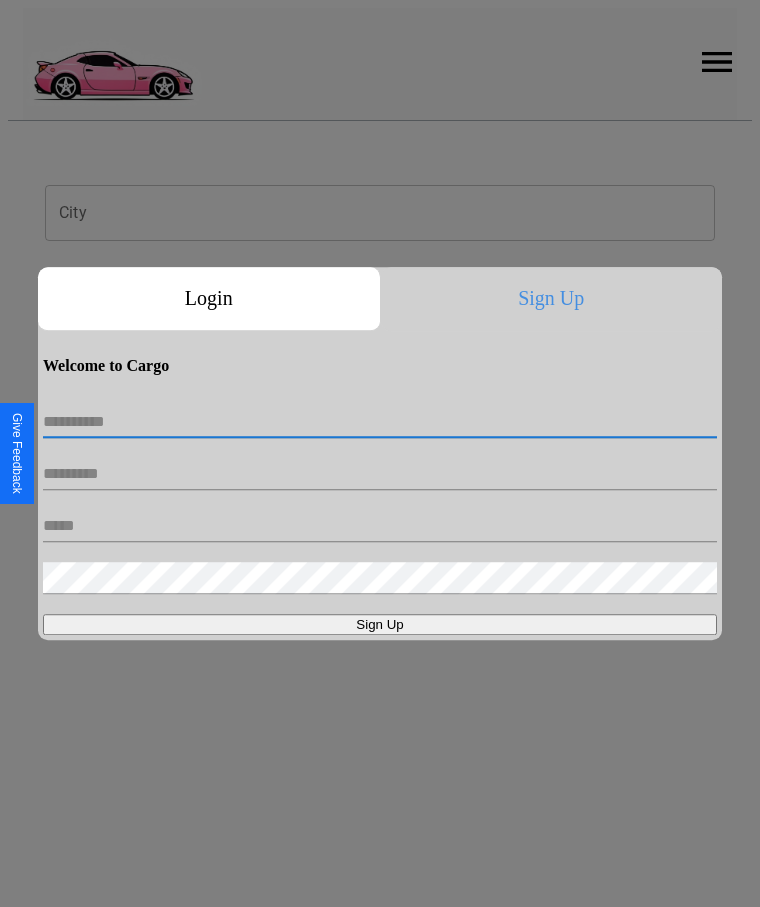 click at bounding box center [380, 422] 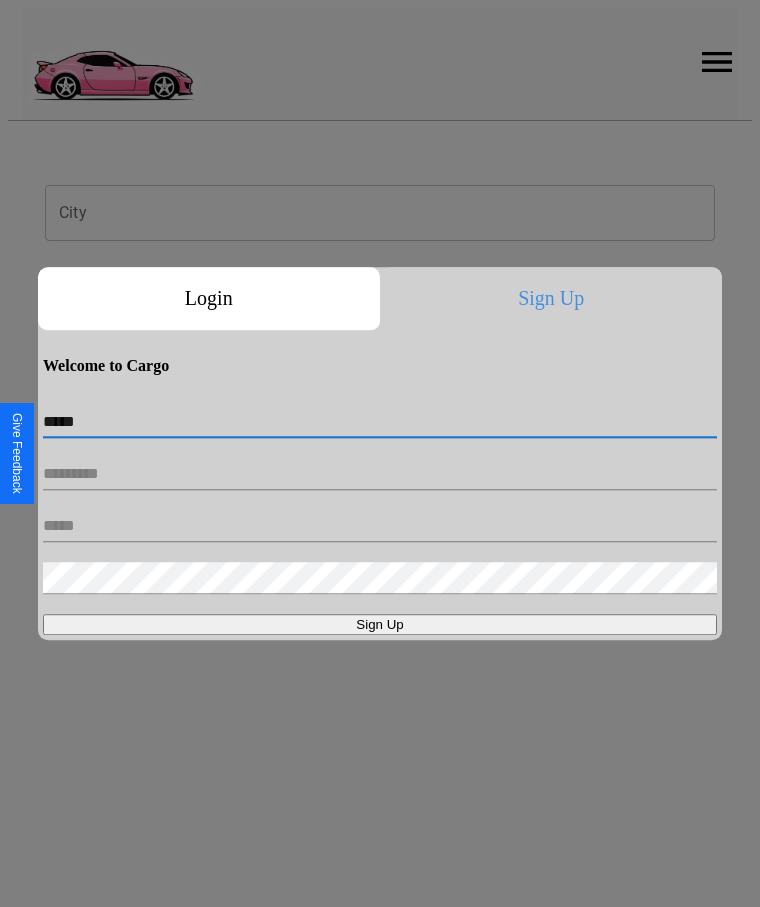 type on "*****" 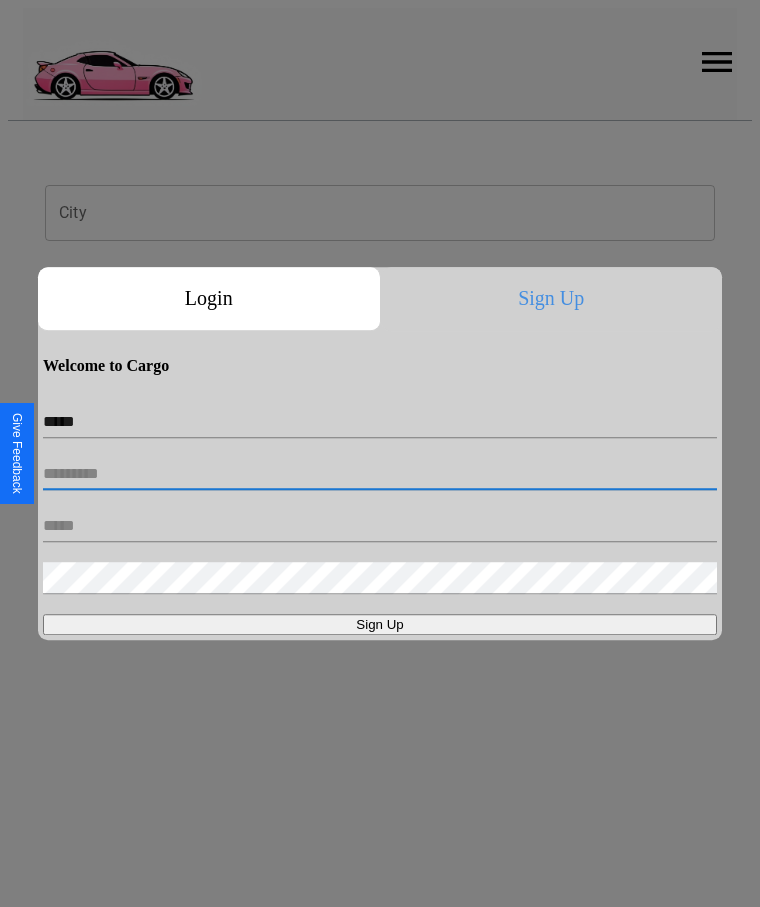 click at bounding box center (380, 474) 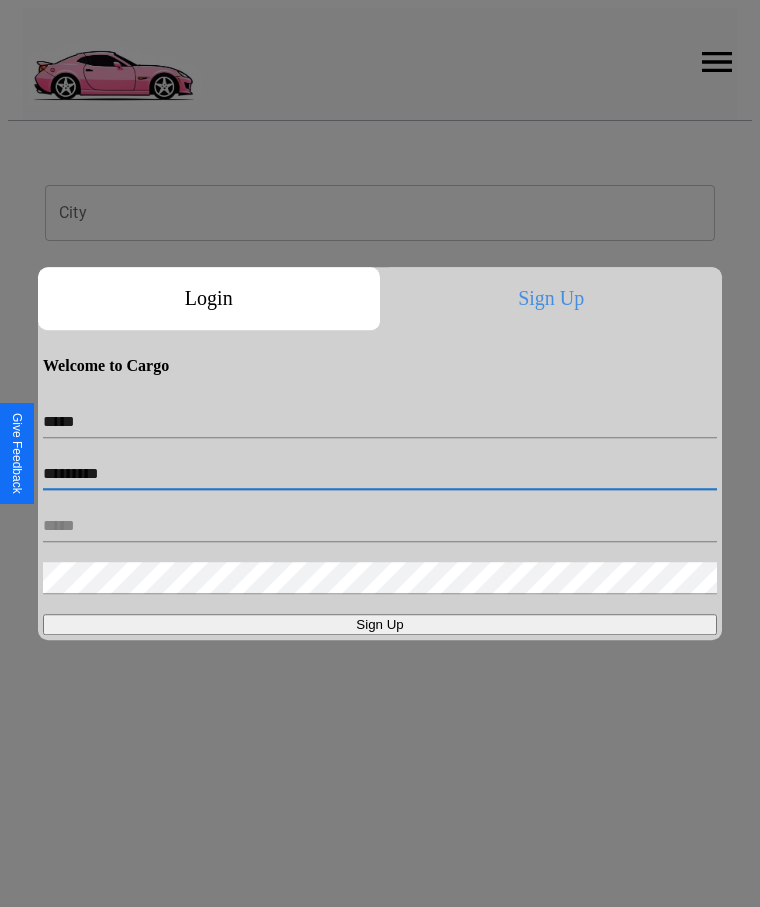 type on "*********" 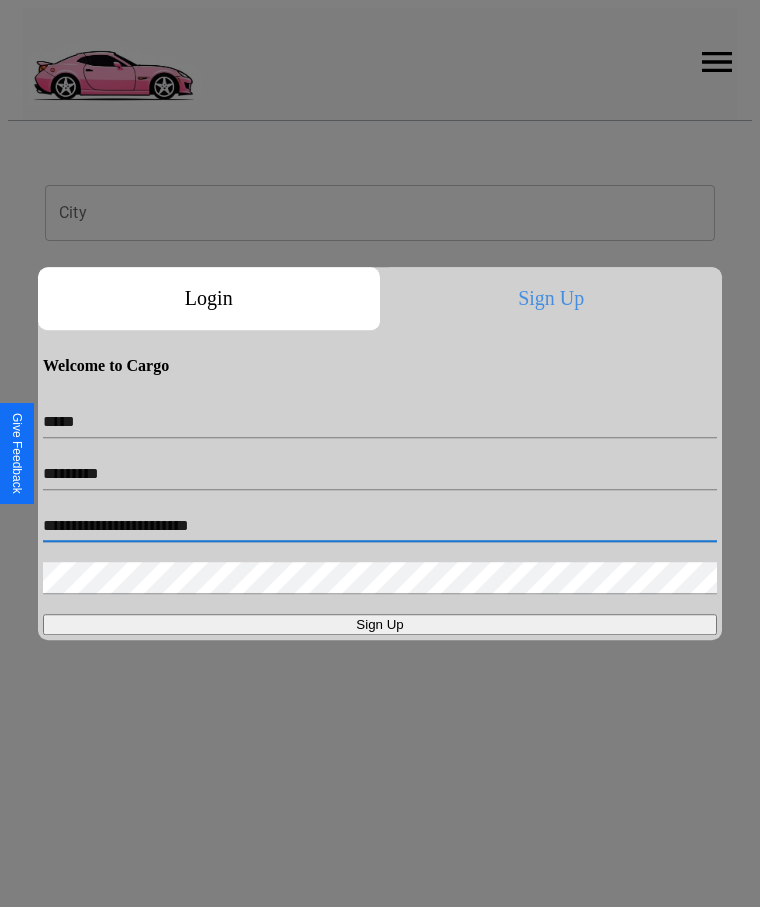 type on "**********" 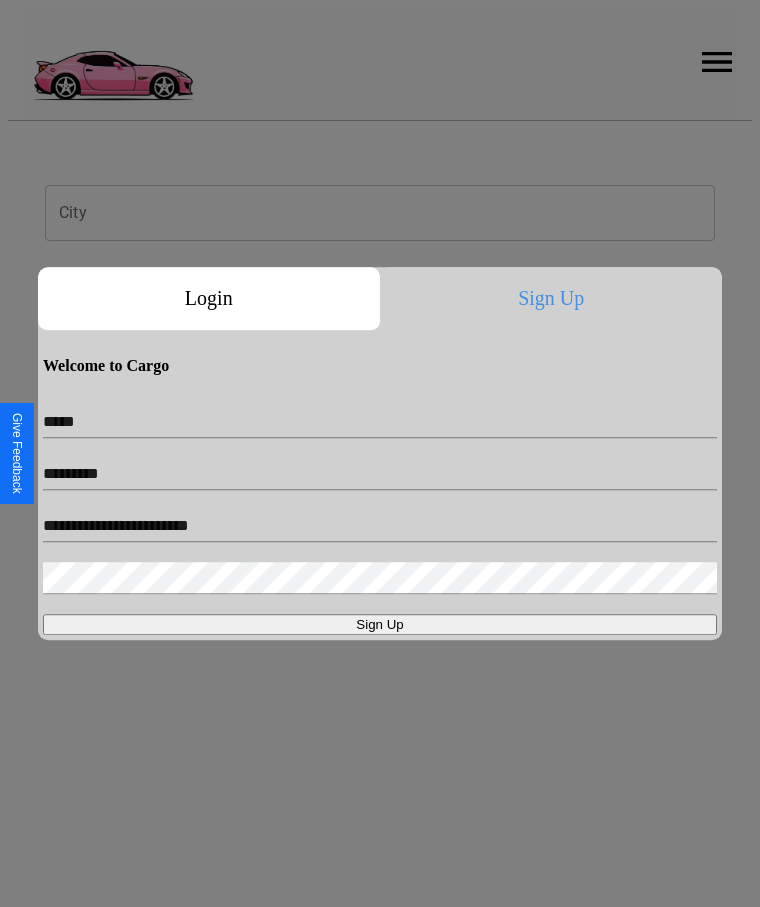 click on "Sign Up" at bounding box center (380, 624) 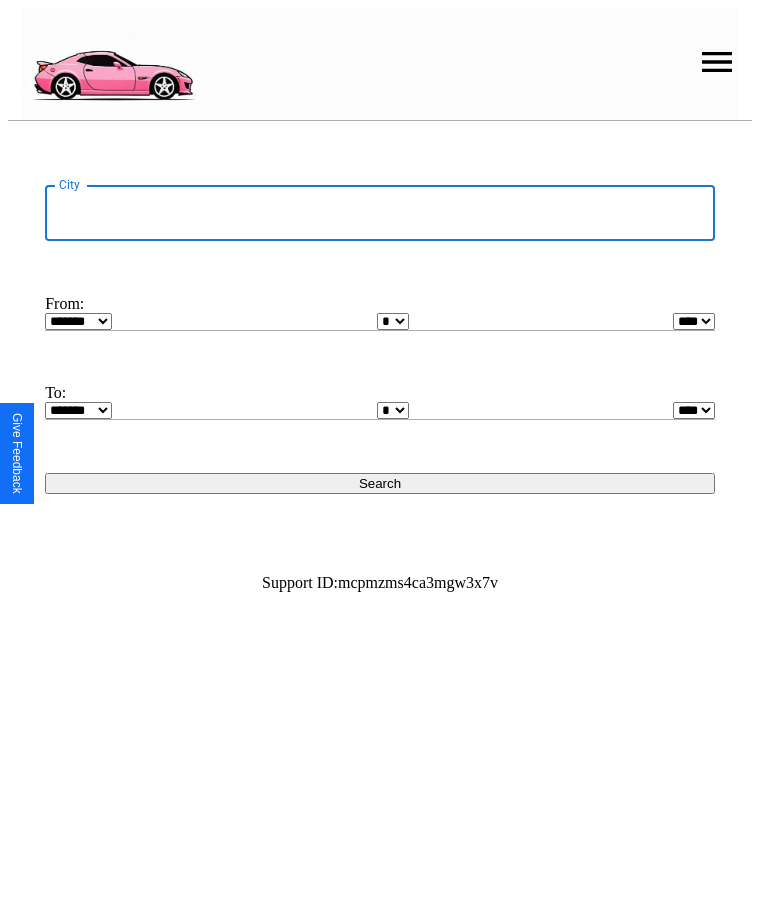 click on "City" at bounding box center [380, 213] 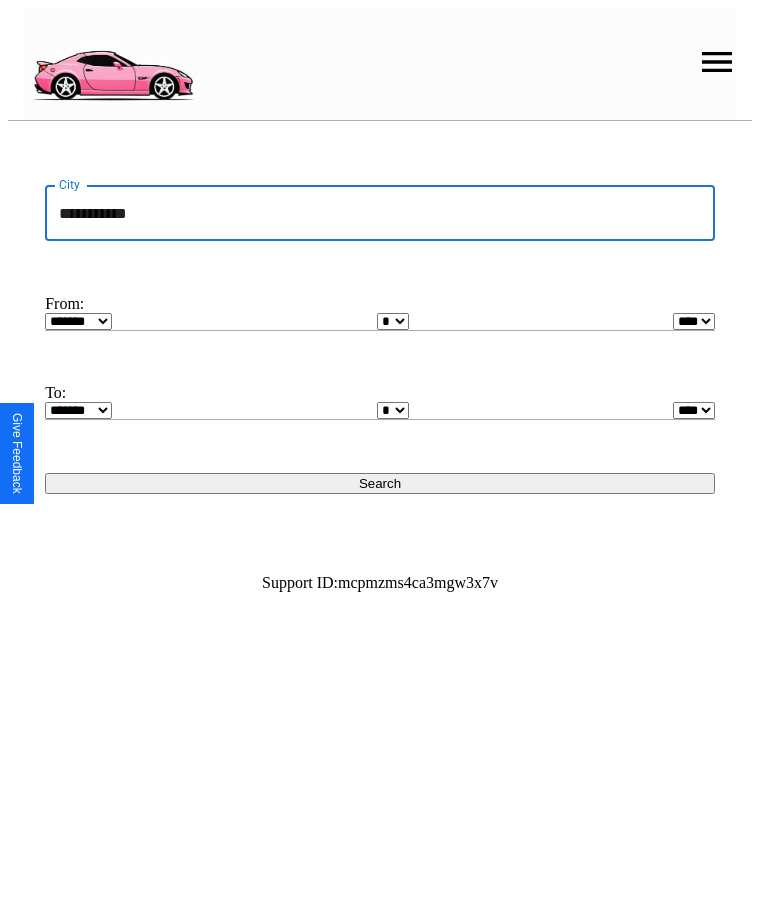 type on "**********" 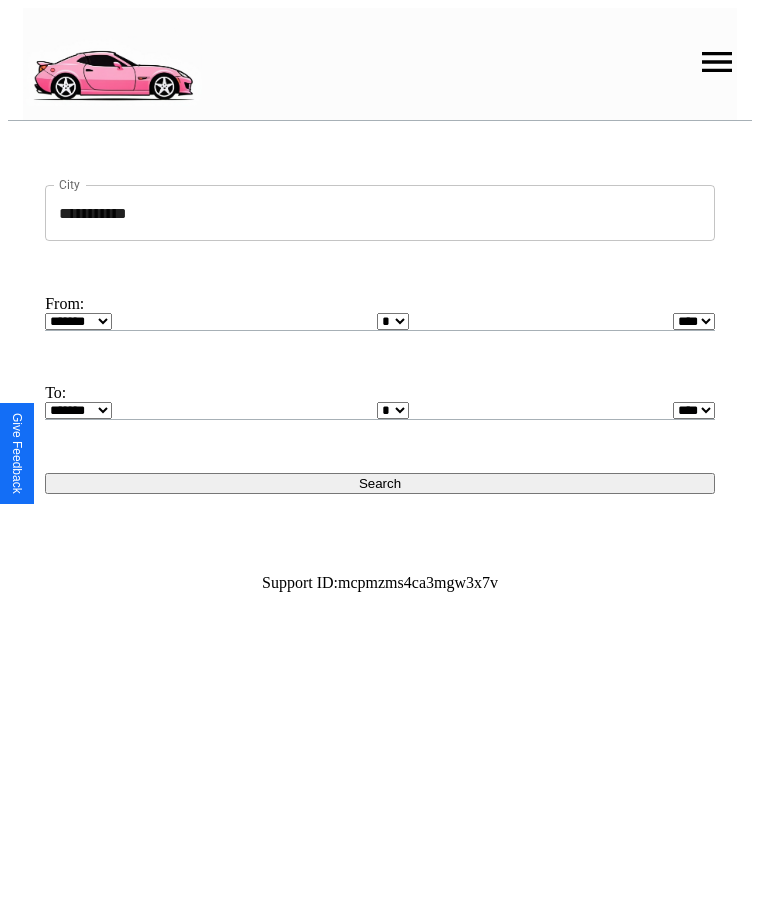 click on "******* ******** ***** ***** *** **** **** ****** ********* ******* ******** ********" at bounding box center [78, 321] 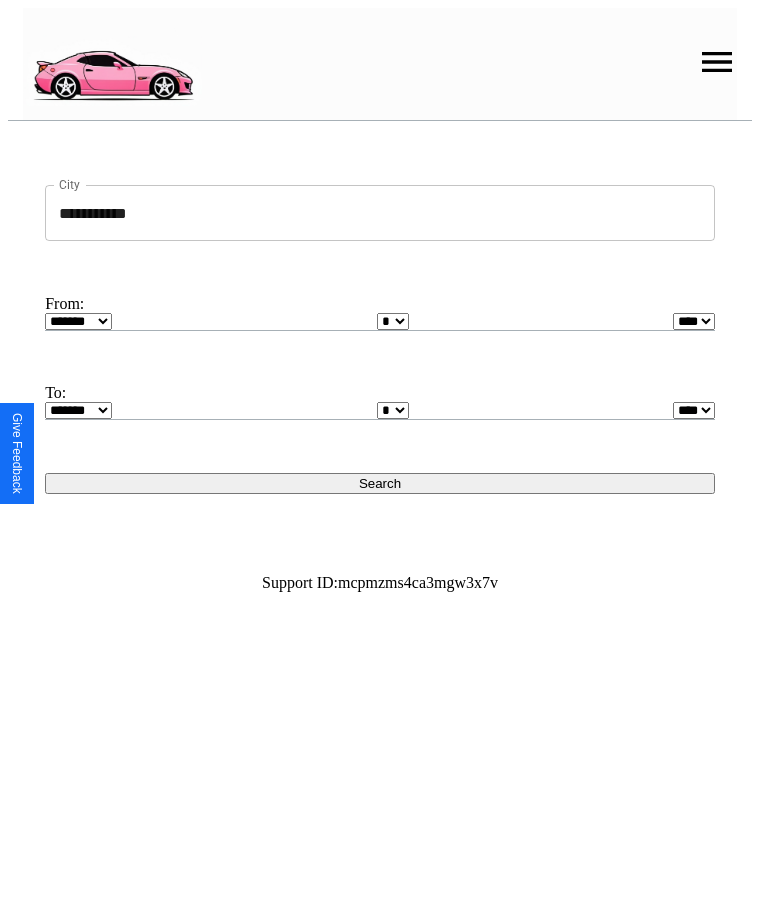 click on "* * * * * * * * * ** ** ** ** ** ** ** ** ** ** ** ** ** ** ** ** ** ** ** ** **" at bounding box center [393, 321] 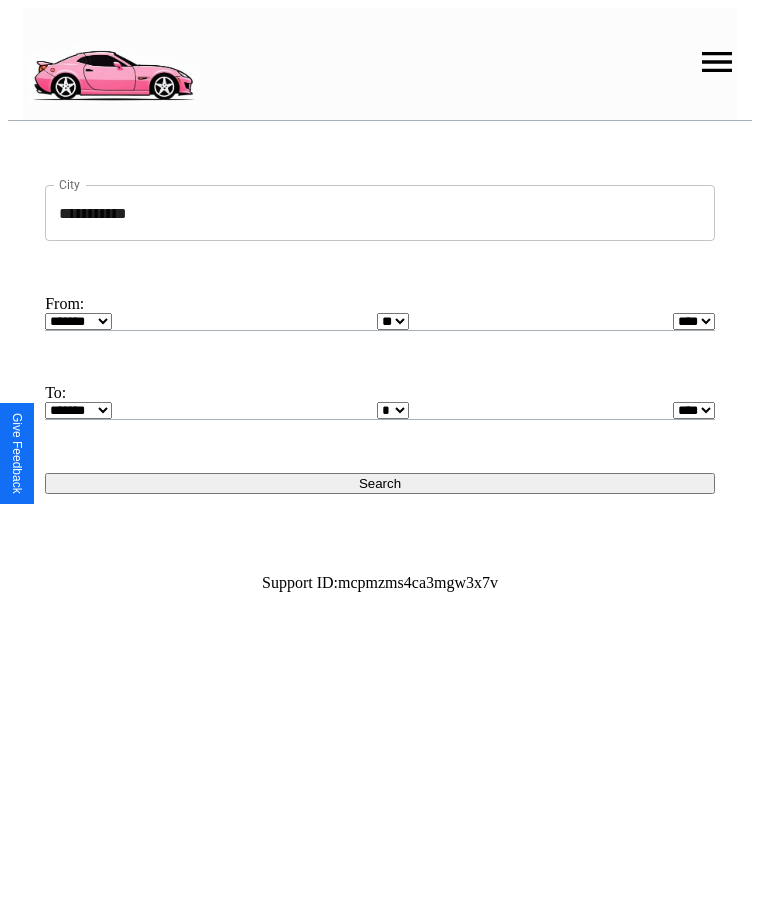 click on "**** **** **** **** **** **** **** **** **** ****" at bounding box center [694, 321] 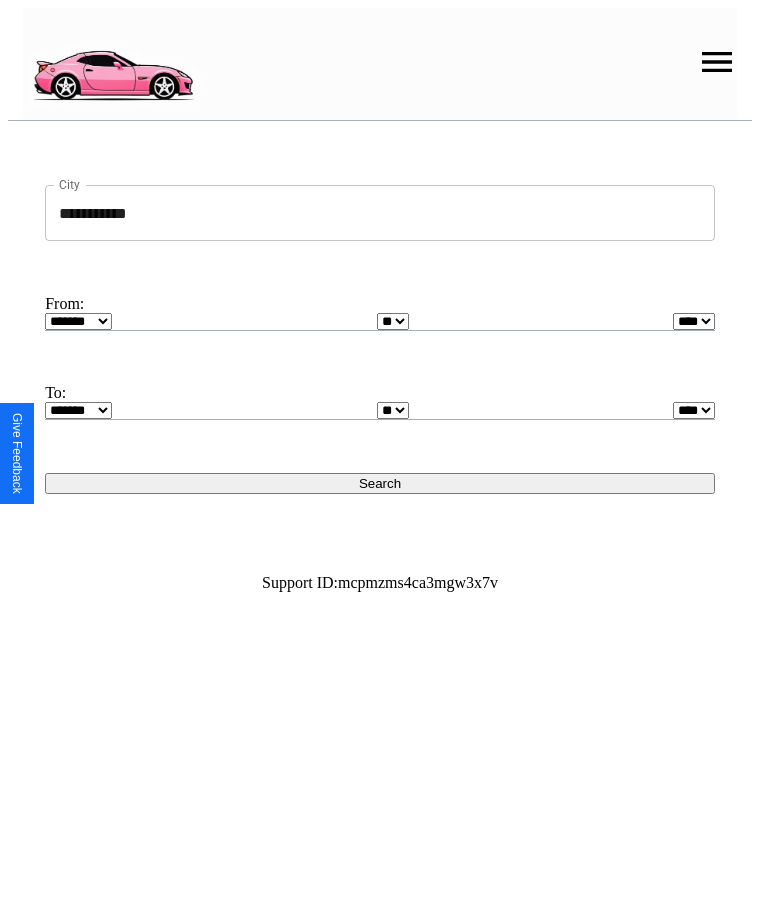 click on "* * * * * * * * * ** ** ** ** ** ** ** ** ** ** ** ** ** ** ** ** ** ** ** ** **" at bounding box center (393, 410) 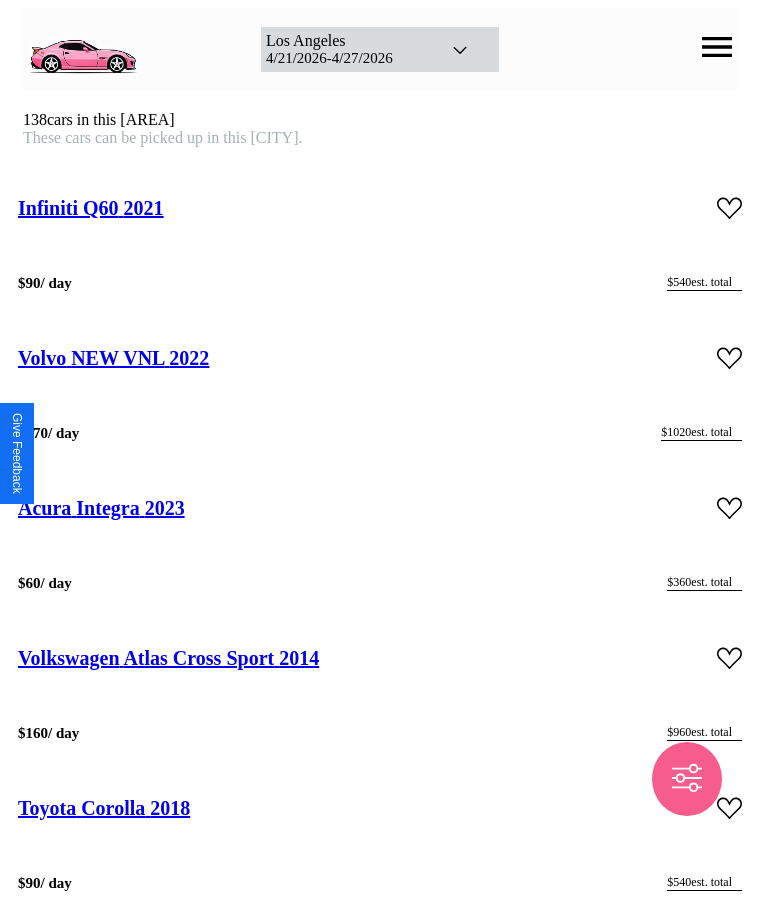 scroll, scrollTop: 32736, scrollLeft: 0, axis: vertical 